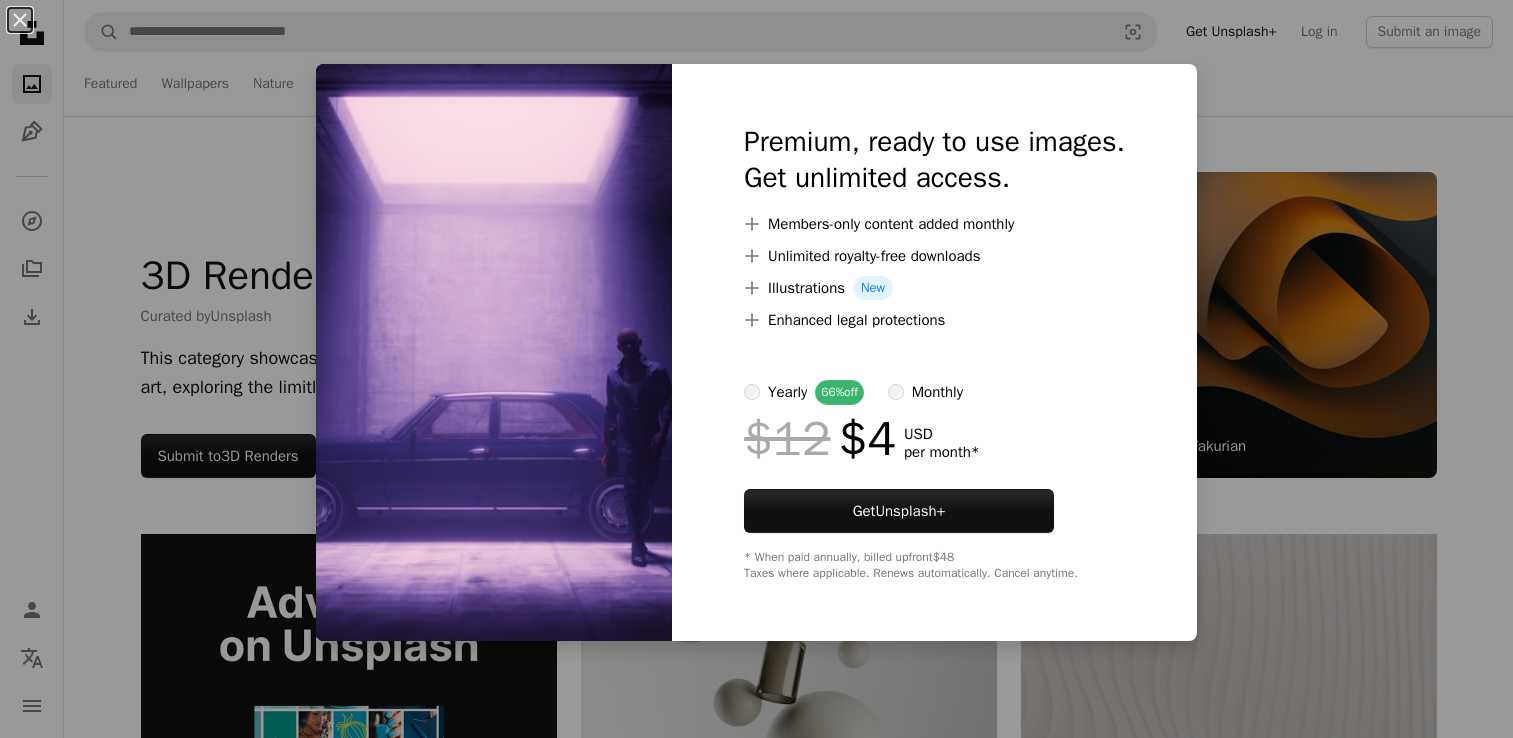 scroll, scrollTop: 3784, scrollLeft: 0, axis: vertical 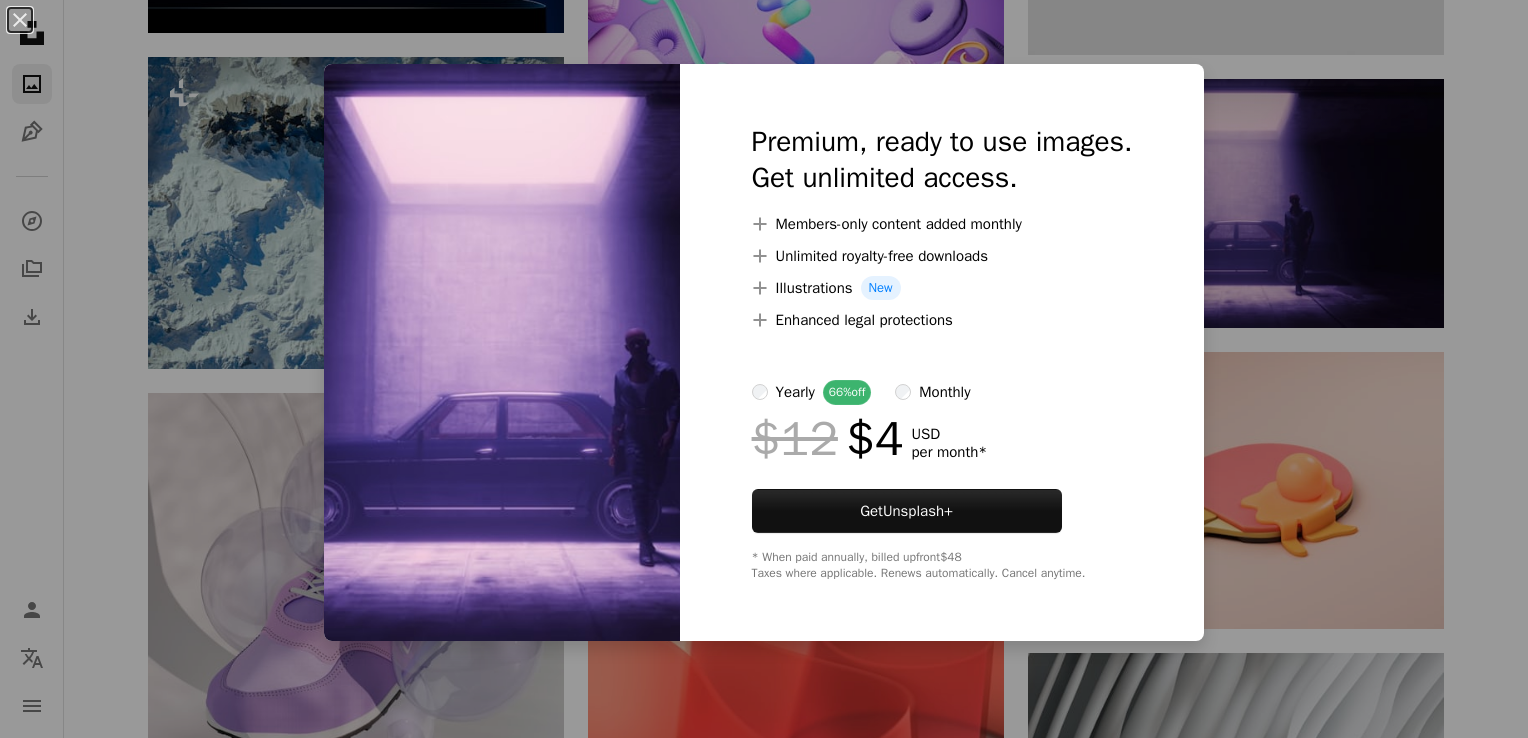 click on "An X shape Premium, ready to use images. Get unlimited access. A plus sign Members-only content added monthly A plus sign Unlimited royalty-free downloads A plus sign Illustrations  New A plus sign Enhanced legal protections yearly 66%  off monthly $12   $4 USD per month * Get  Unsplash+ * When paid annually, billed upfront  $48 Taxes where applicable. Renews automatically. Cancel anytime." at bounding box center (764, 369) 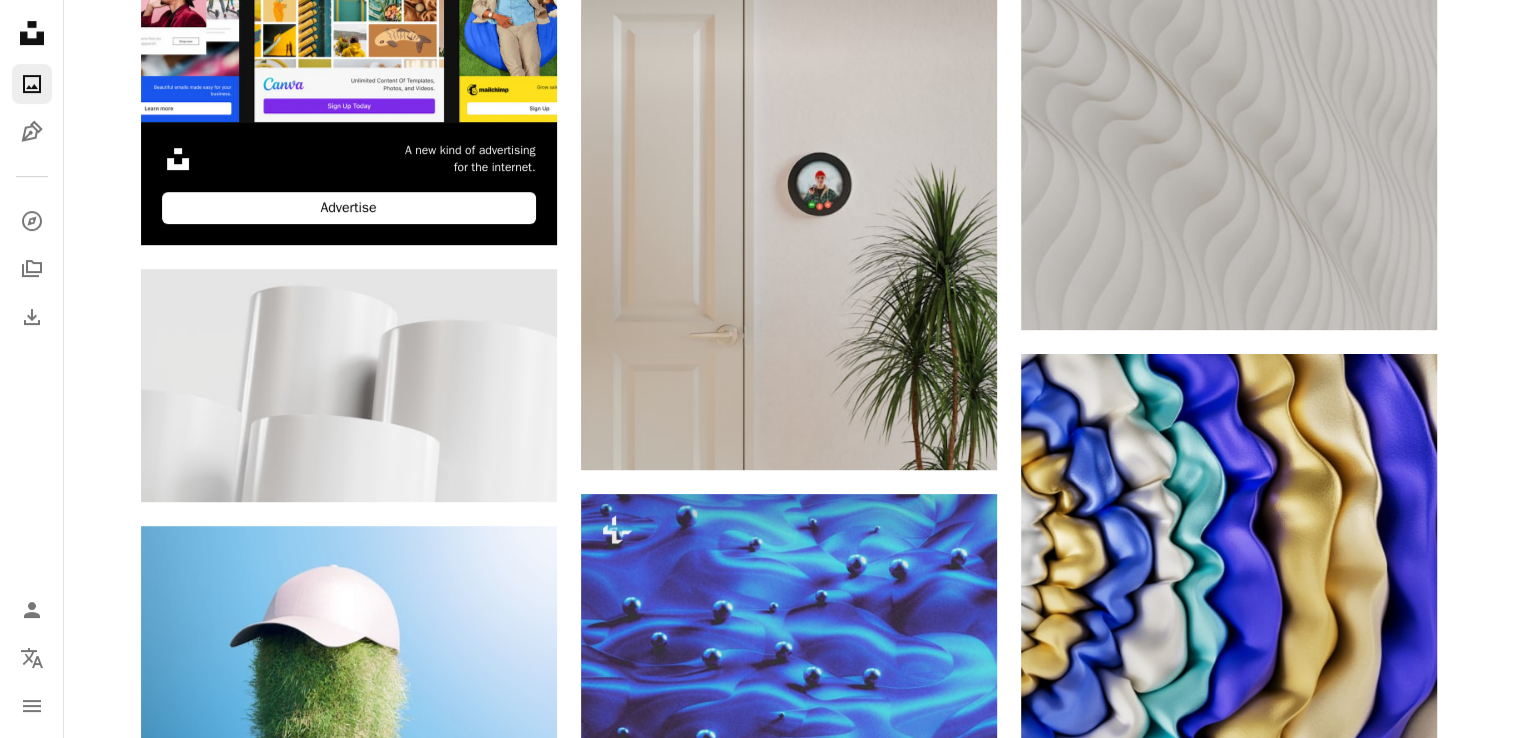 scroll, scrollTop: 0, scrollLeft: 0, axis: both 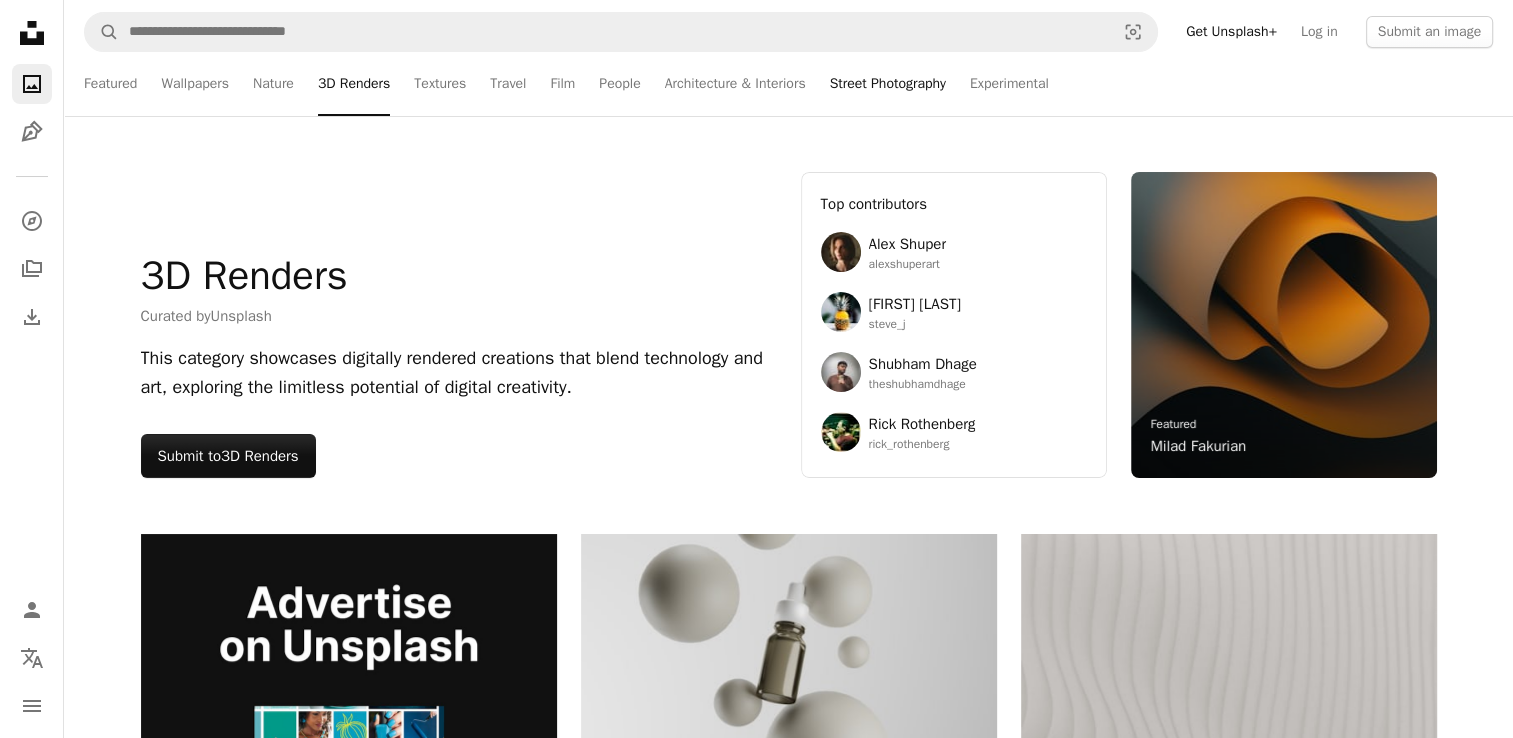 click on "Street Photography" at bounding box center [888, 84] 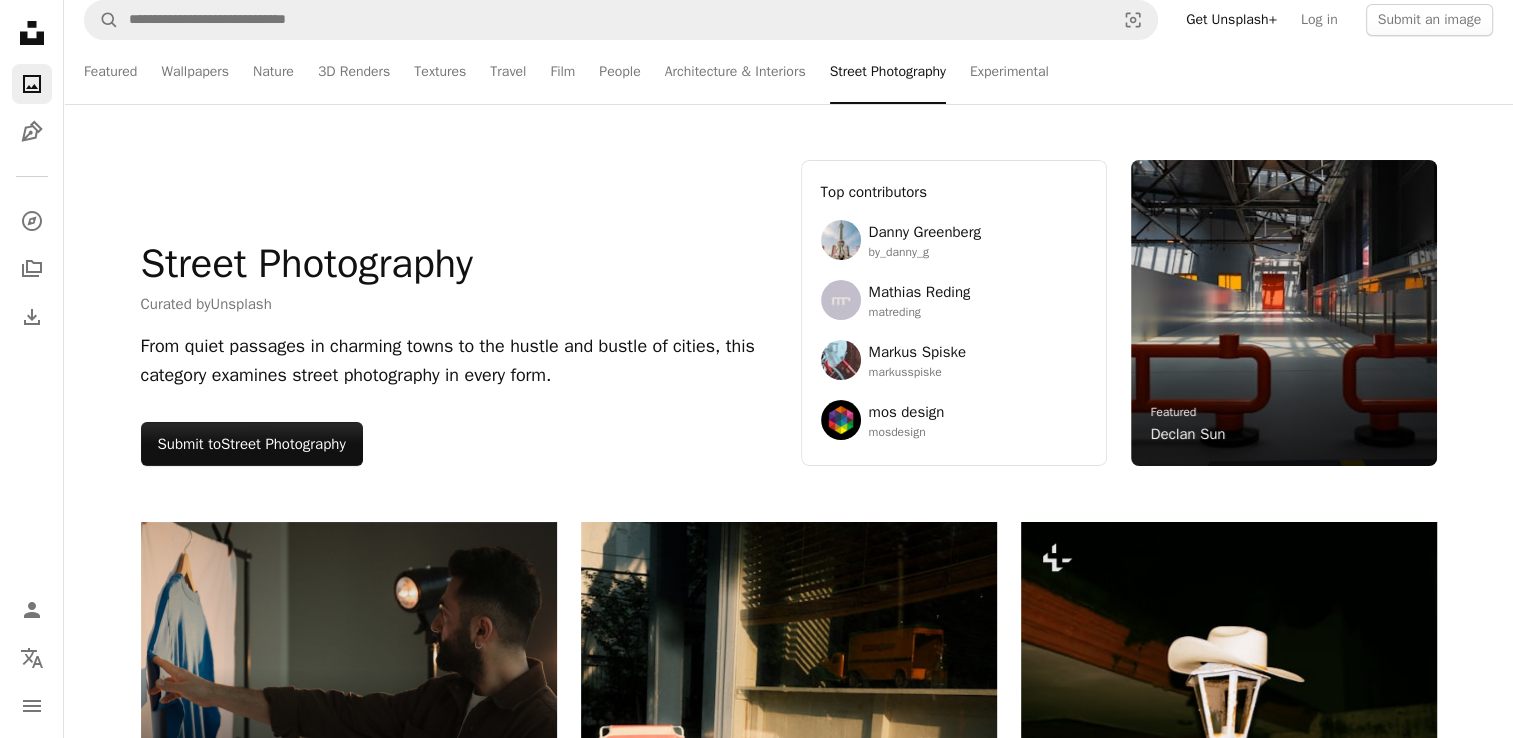 scroll, scrollTop: 0, scrollLeft: 0, axis: both 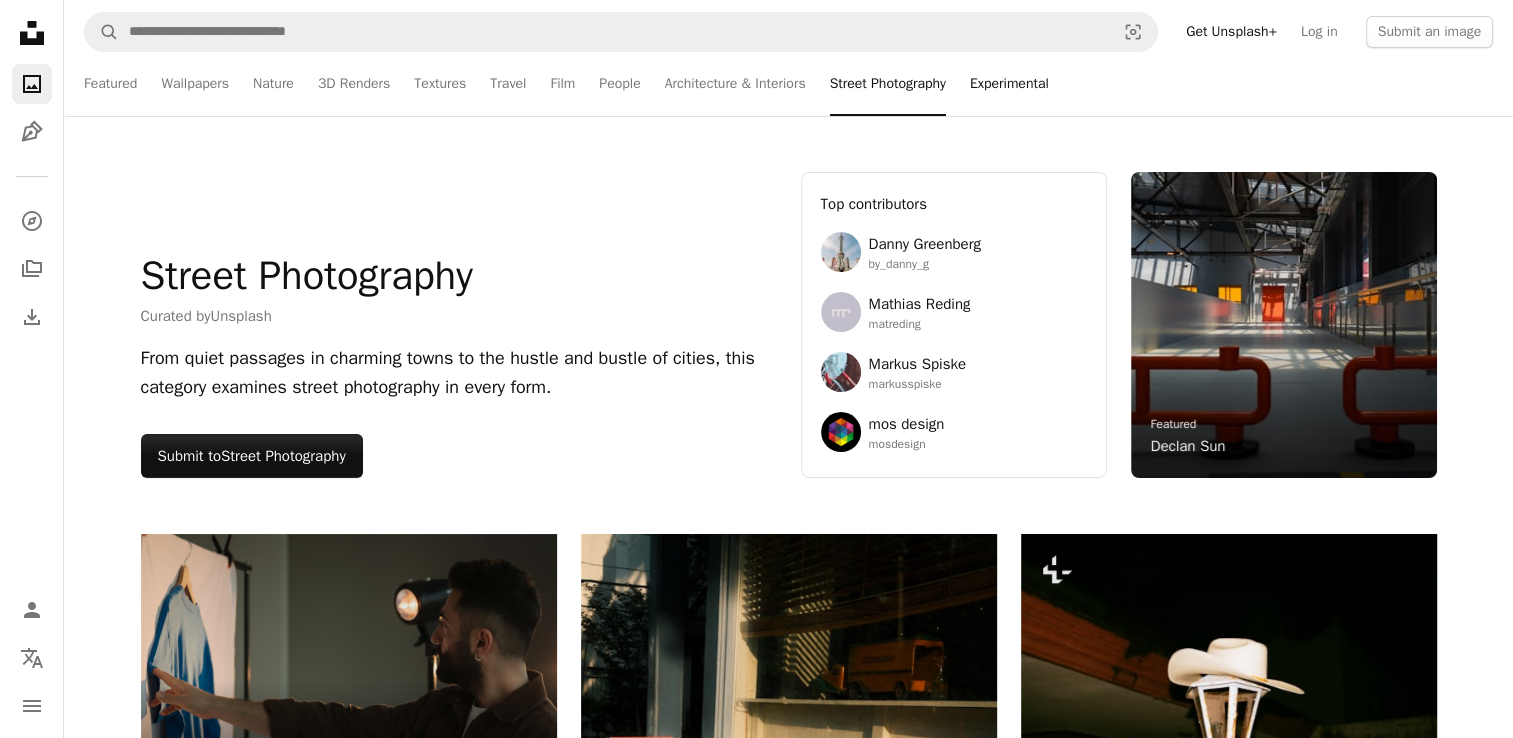 click on "Experimental" at bounding box center [1009, 84] 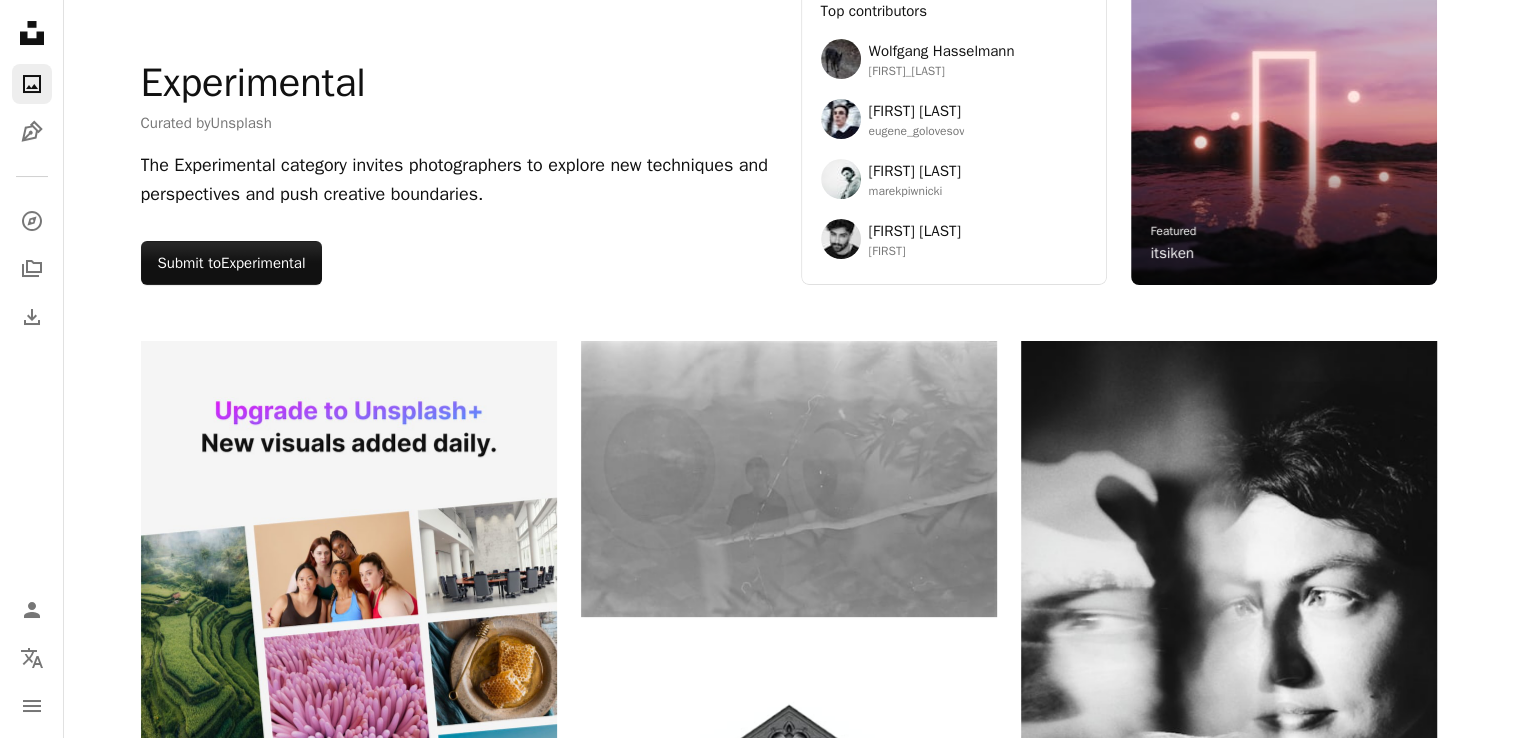 scroll, scrollTop: 0, scrollLeft: 0, axis: both 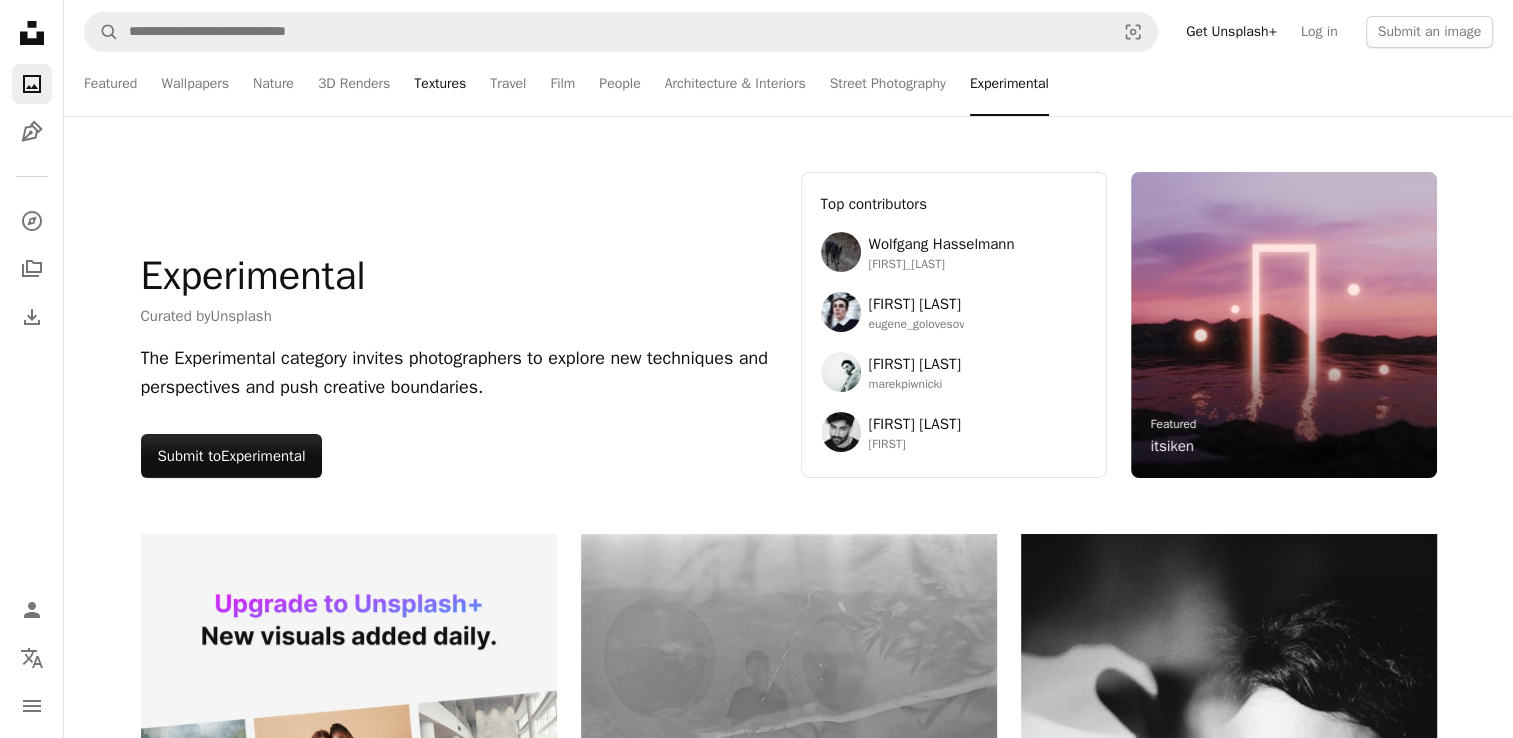 click on "Textures" at bounding box center [440, 84] 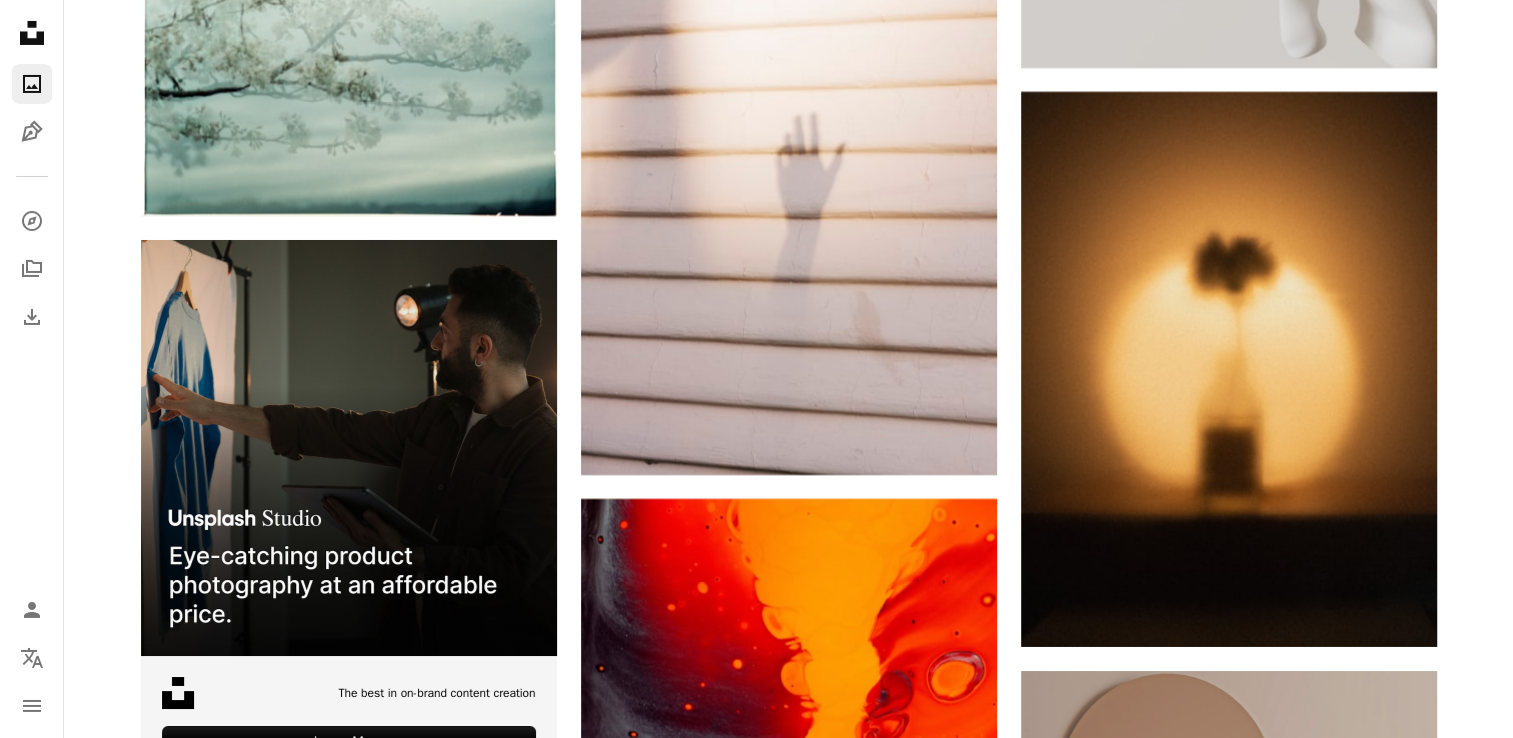 scroll, scrollTop: 7185, scrollLeft: 0, axis: vertical 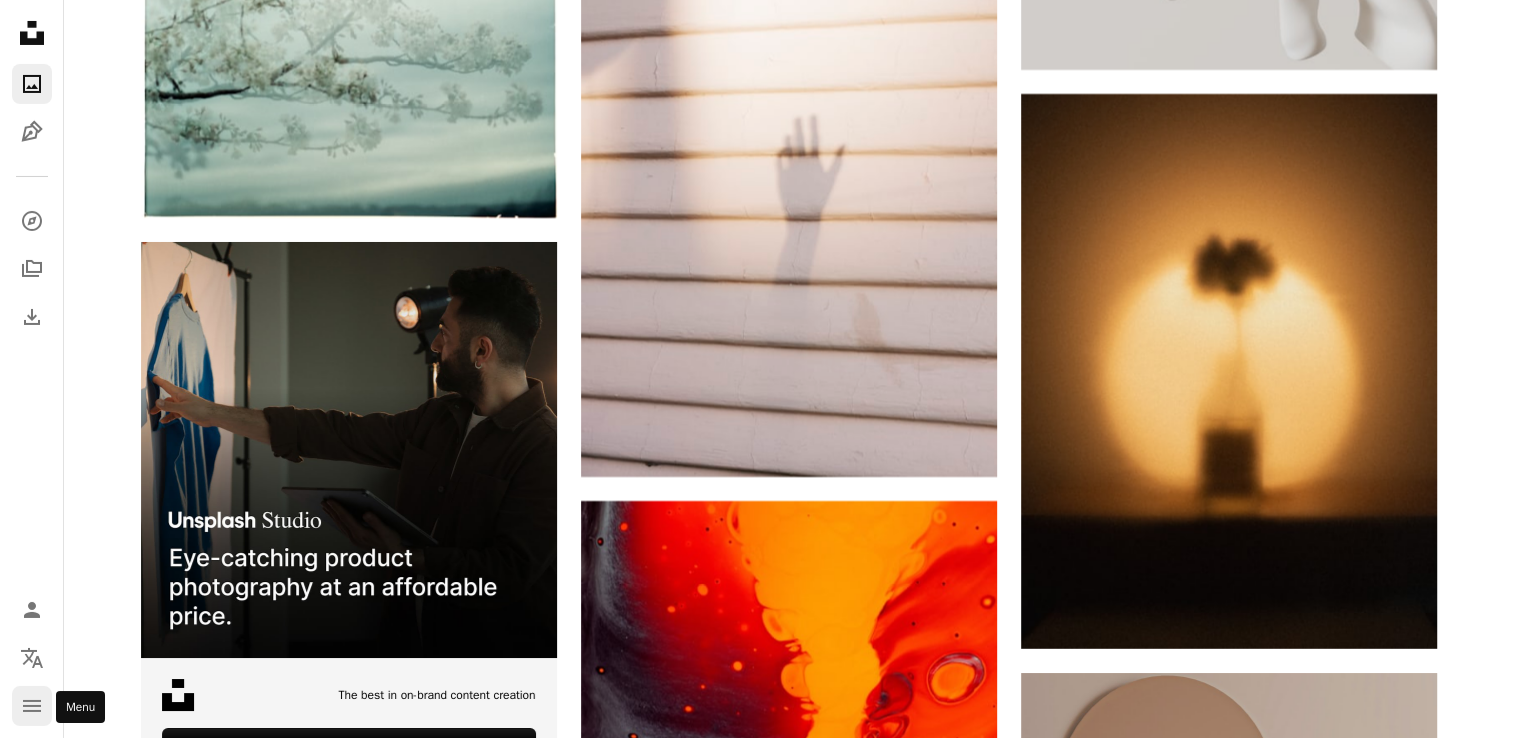 click on "navigation menu" at bounding box center (32, 706) 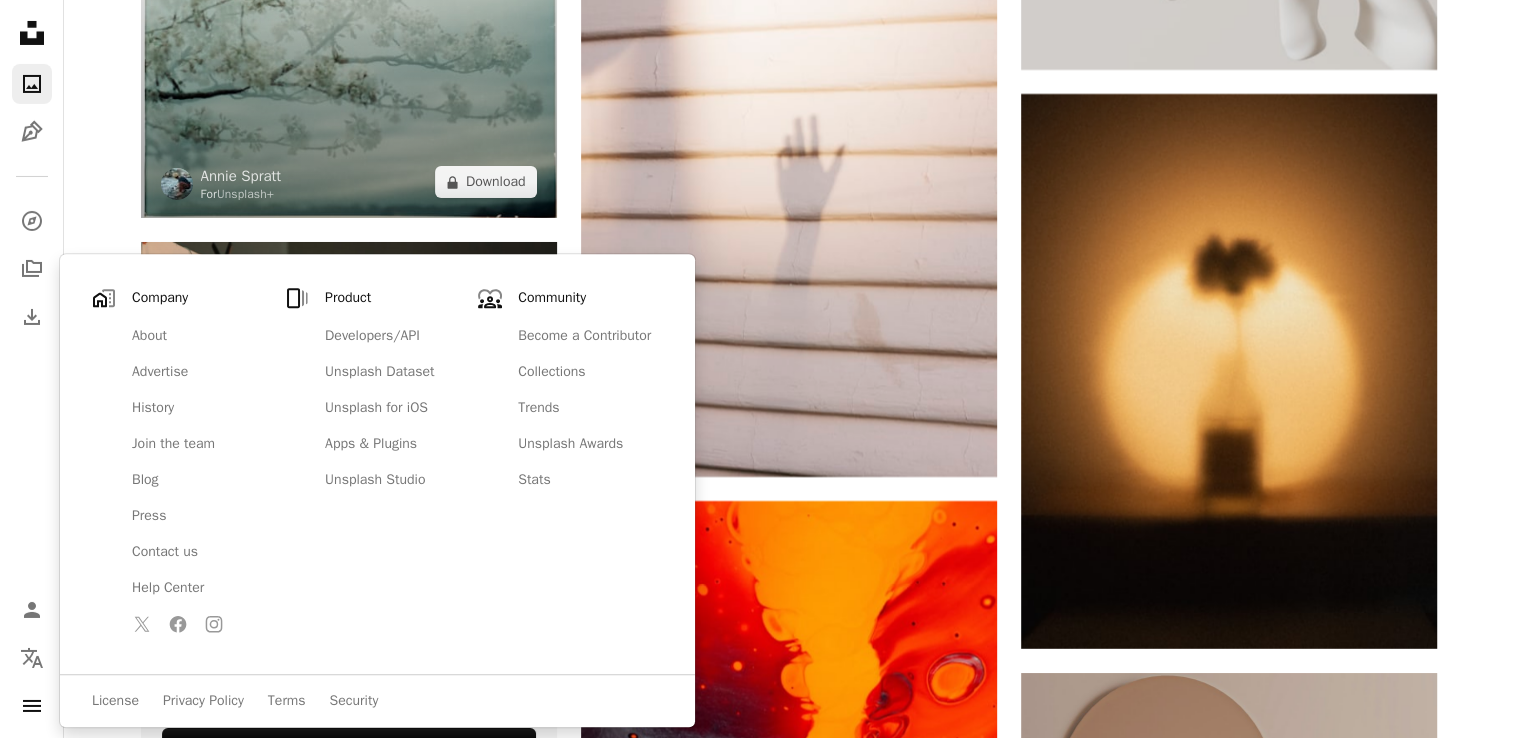 click on "For  Unsplash+" at bounding box center [241, 194] 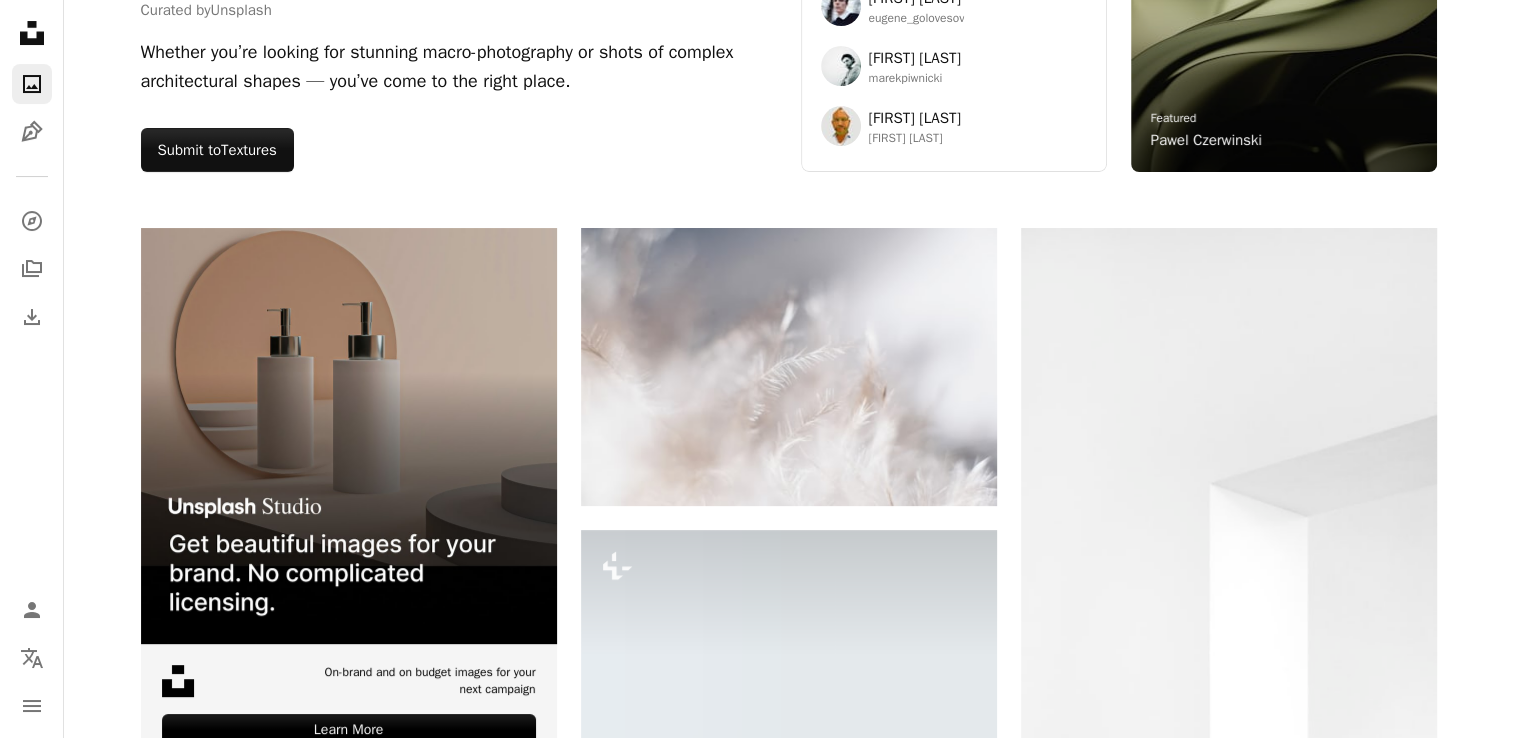scroll, scrollTop: 0, scrollLeft: 0, axis: both 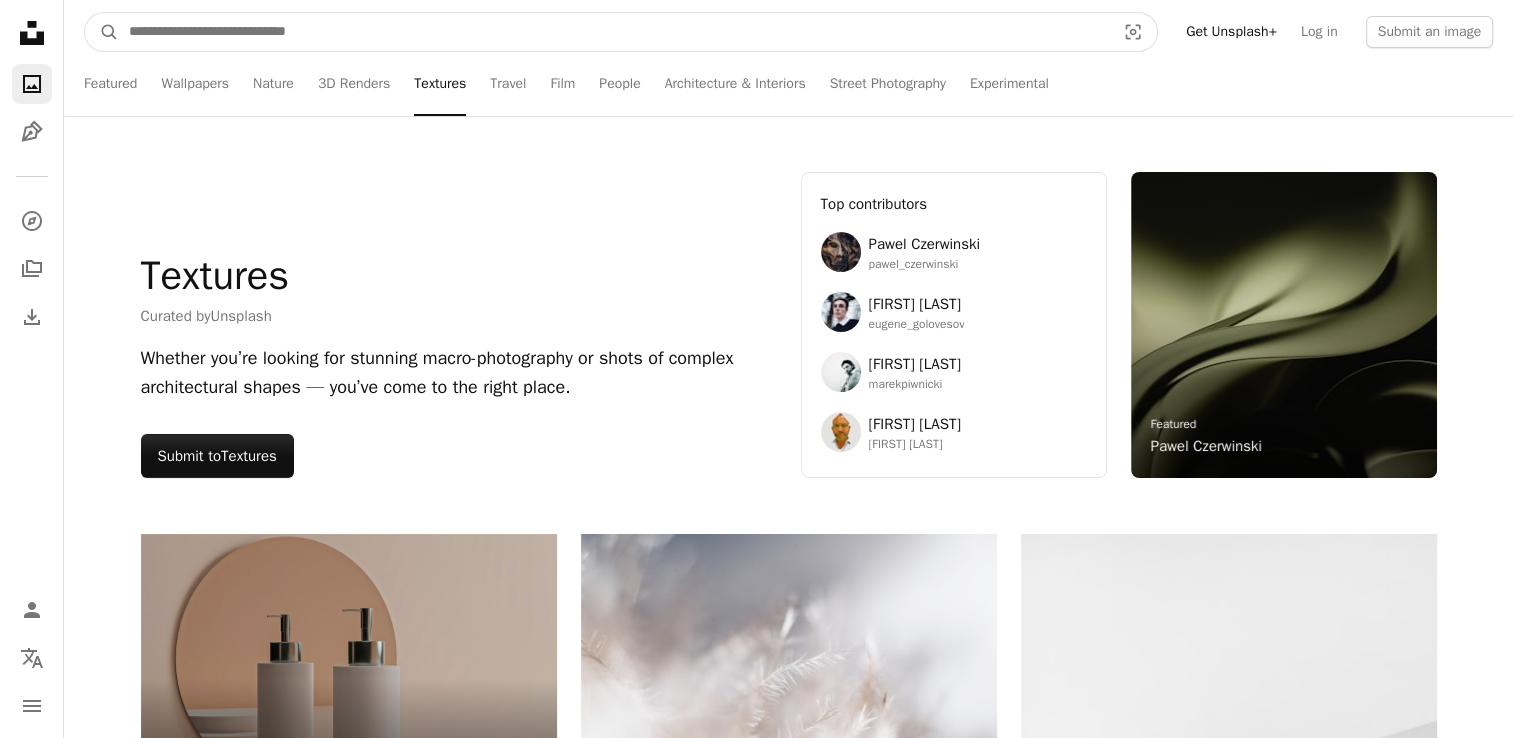 click at bounding box center [614, 32] 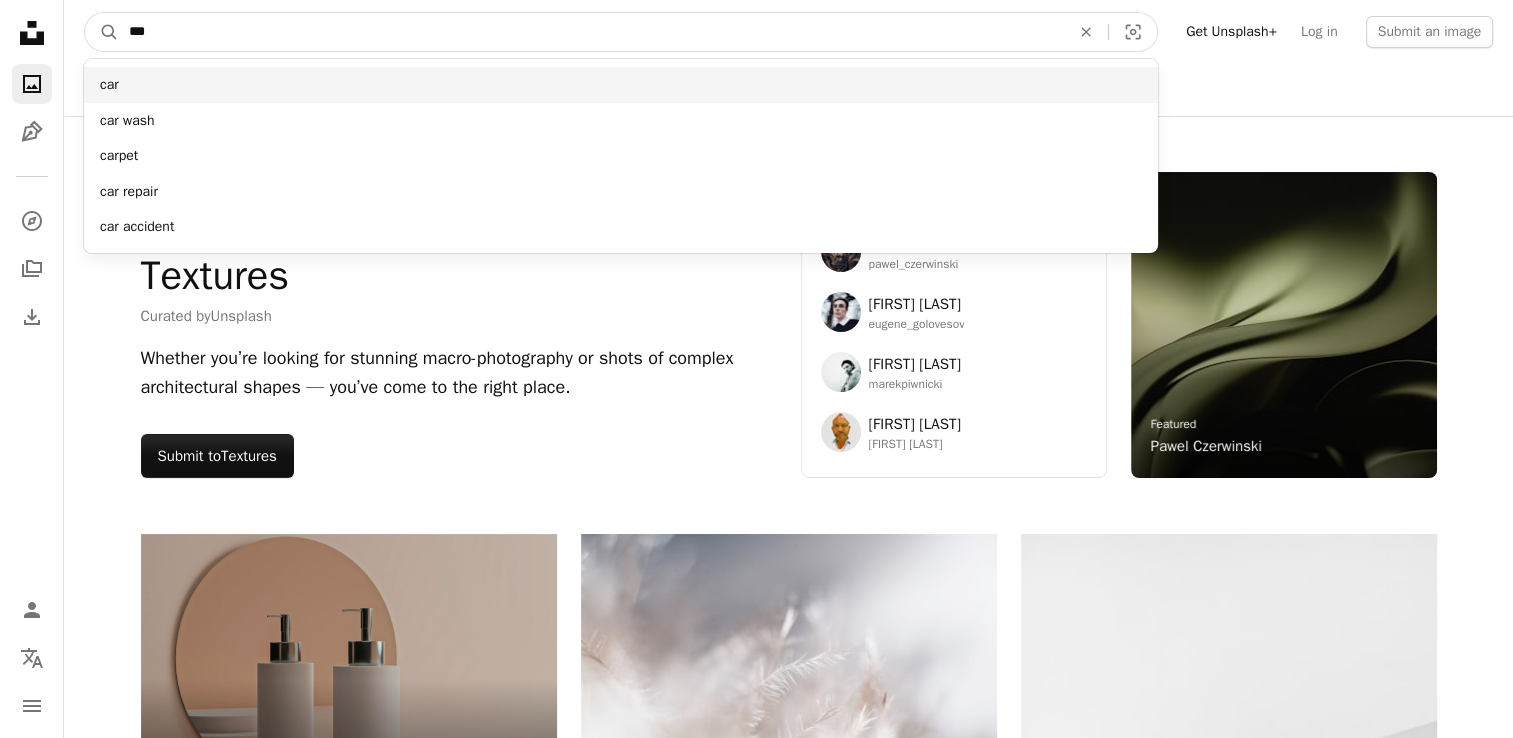 type on "***" 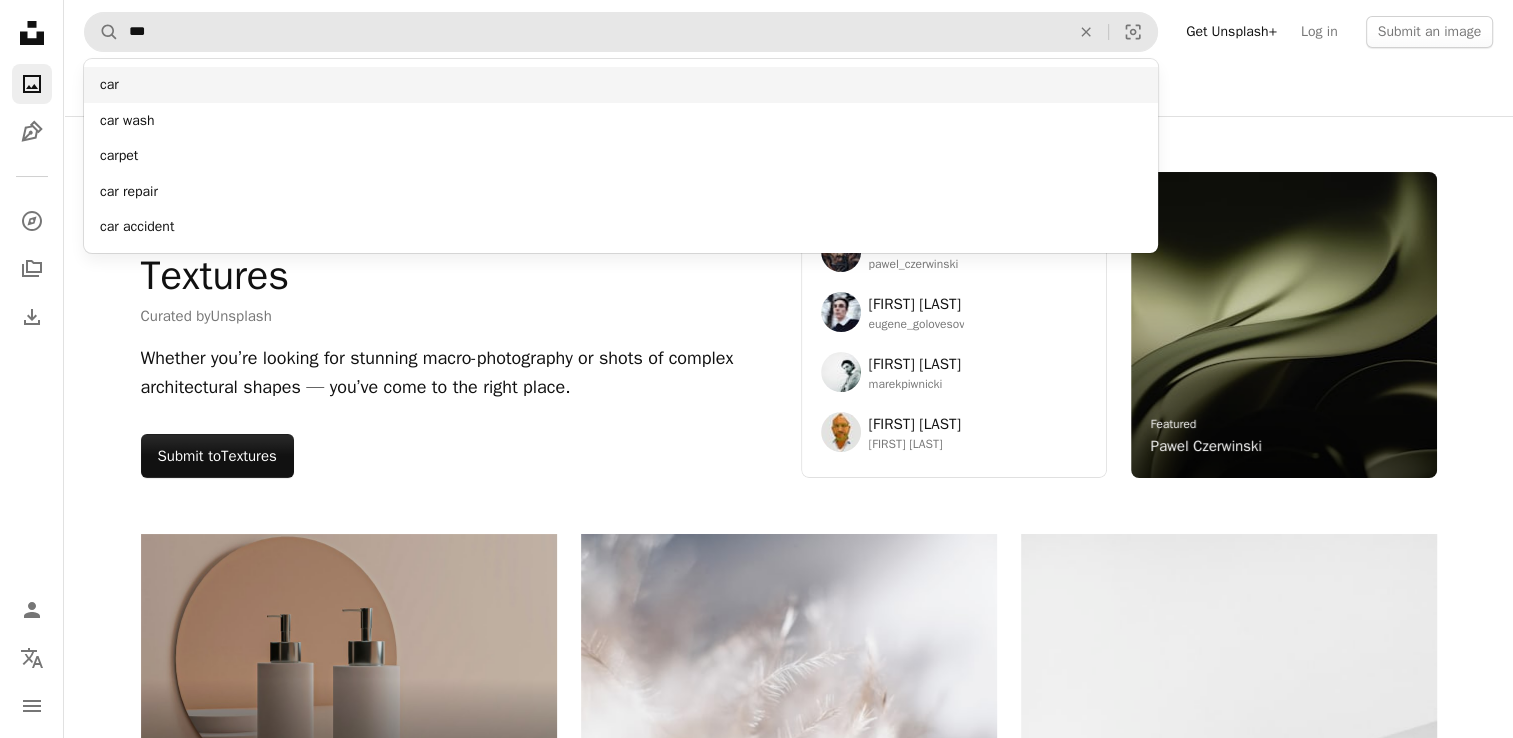 click on "car" at bounding box center (621, 85) 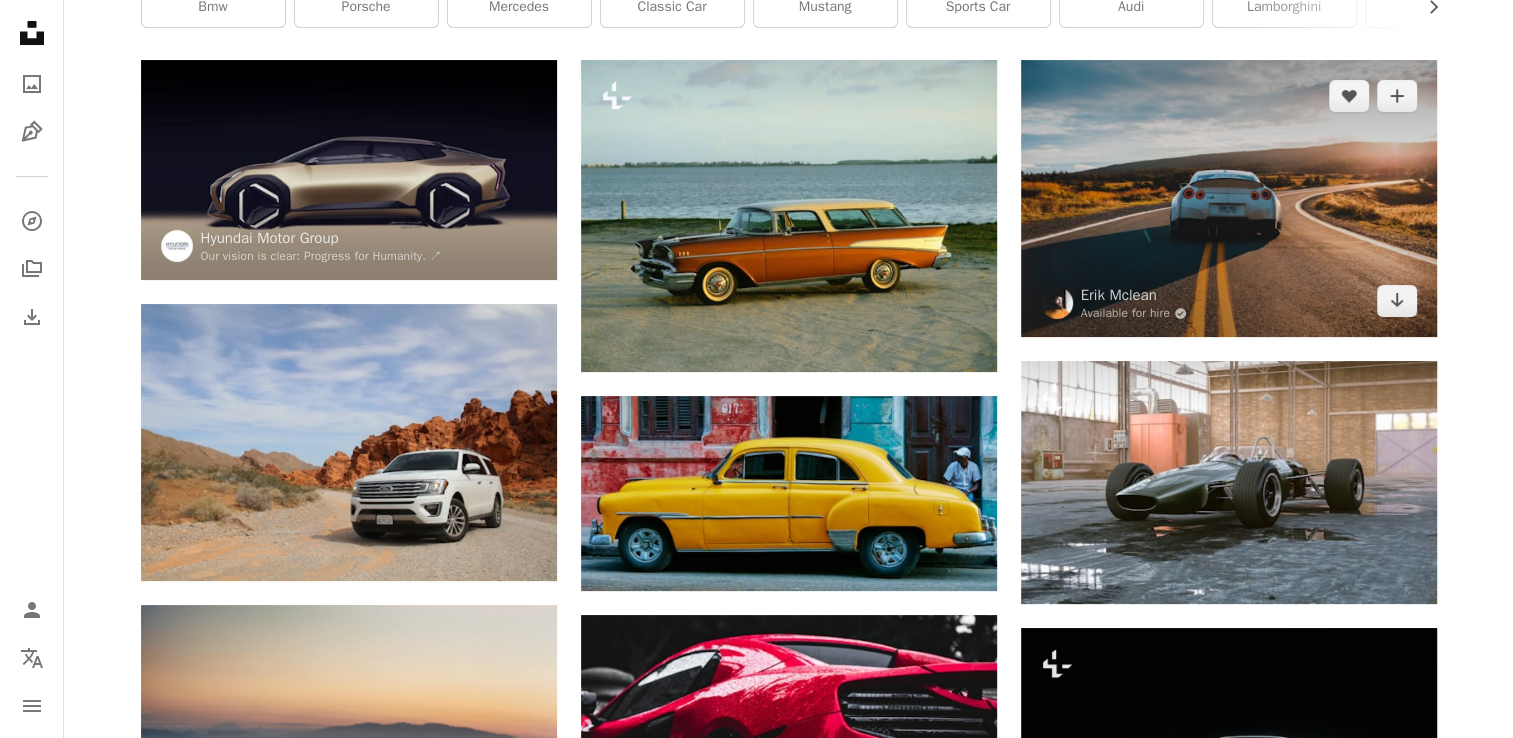 scroll, scrollTop: 212, scrollLeft: 0, axis: vertical 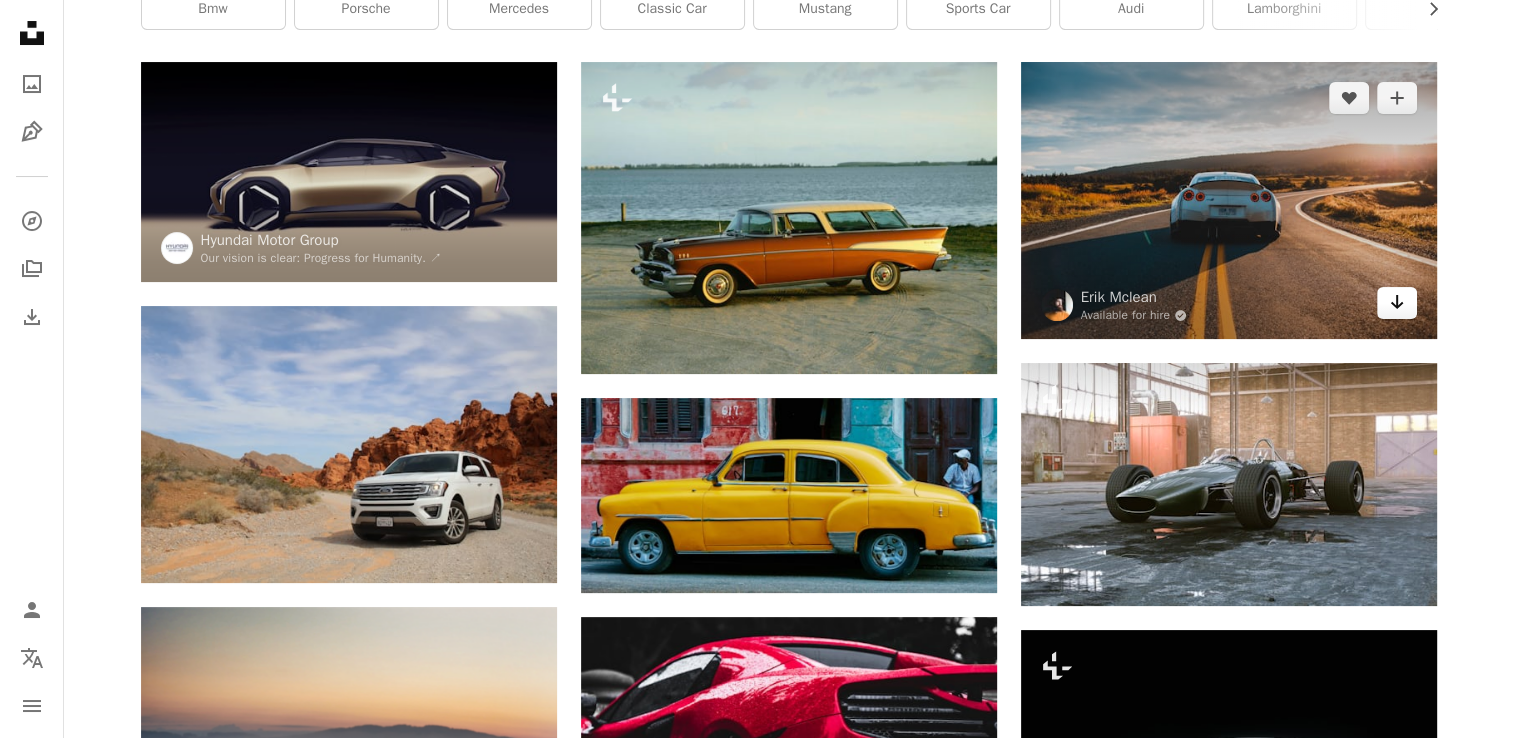 click on "Arrow pointing down" at bounding box center (1397, 303) 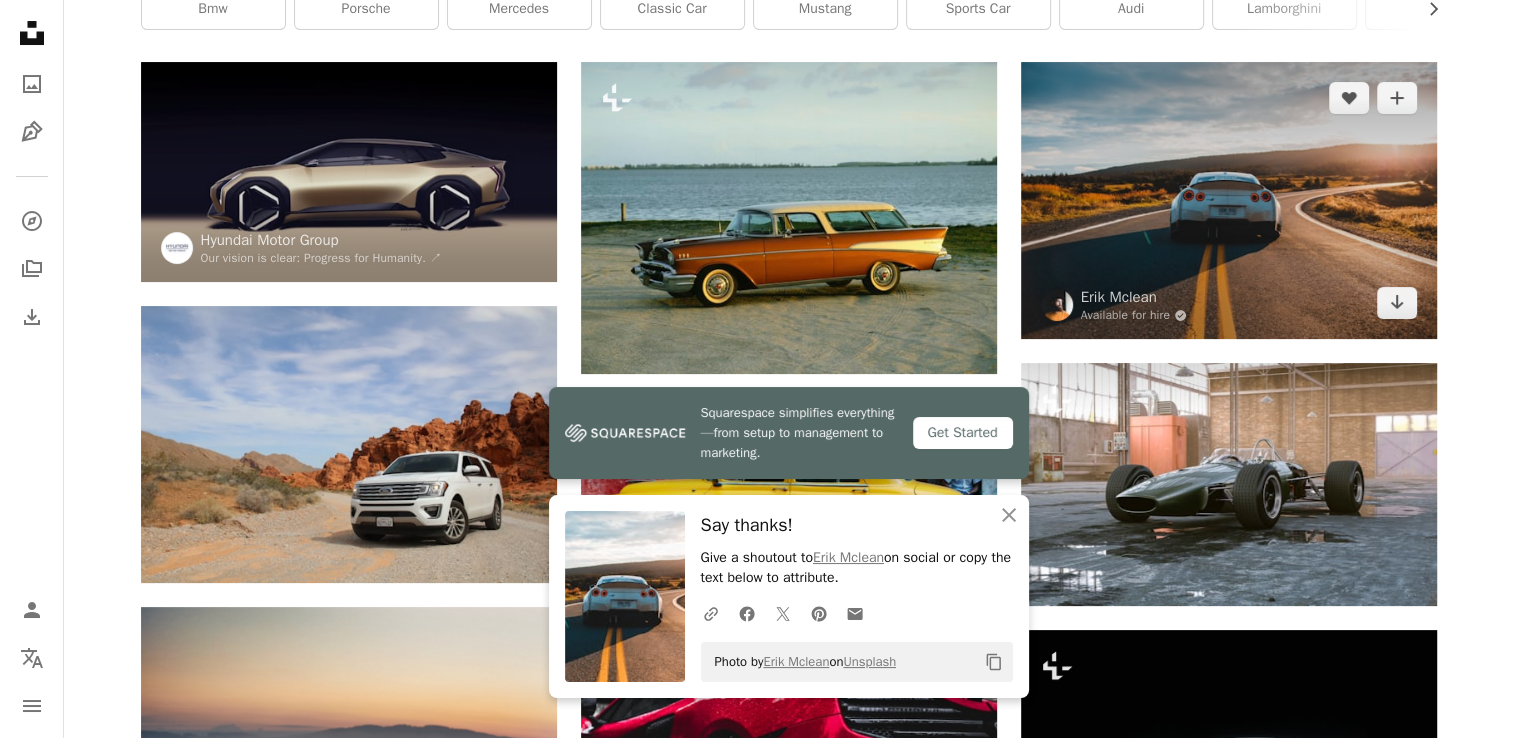 drag, startPoint x: 1184, startPoint y: 267, endPoint x: 1187, endPoint y: 283, distance: 16.27882 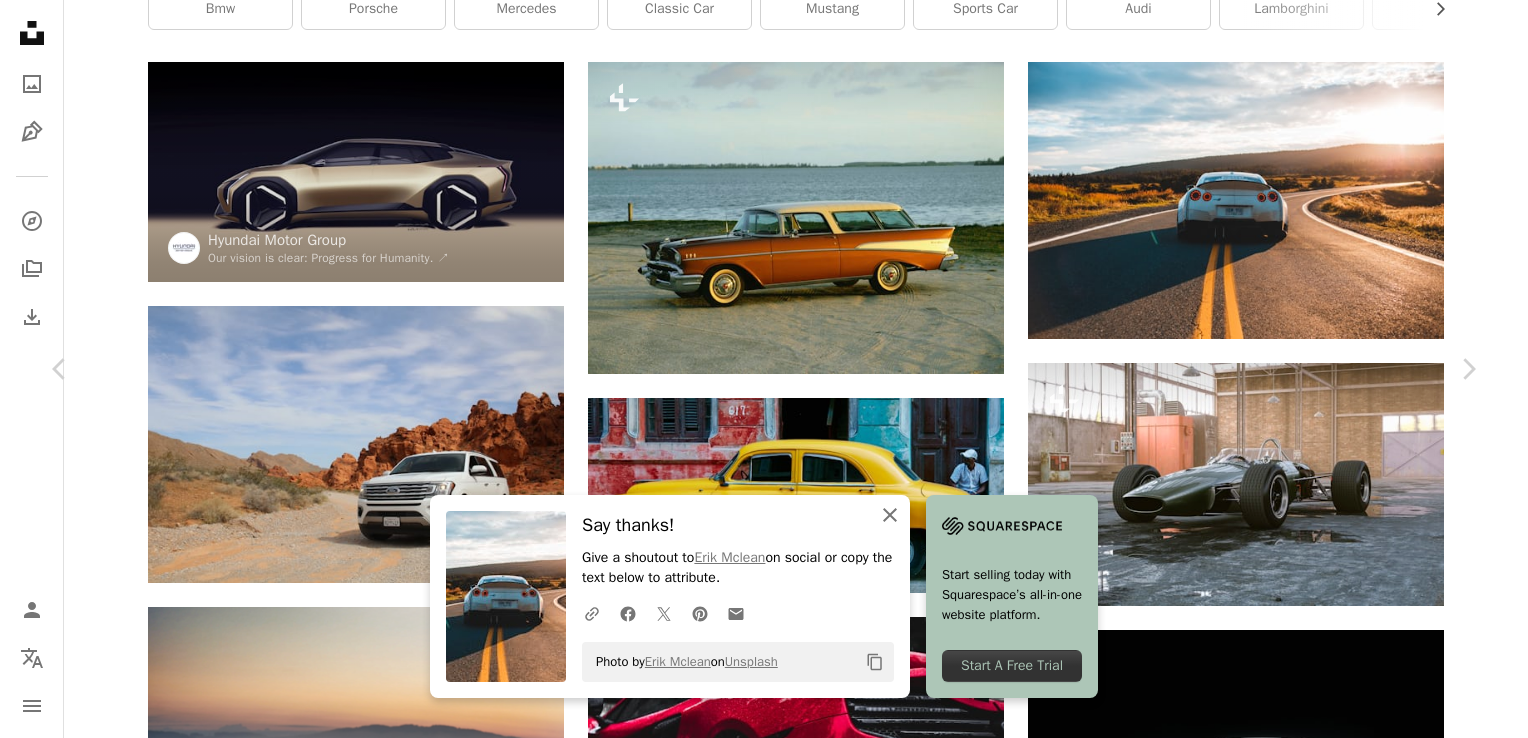 click on "An X shape" 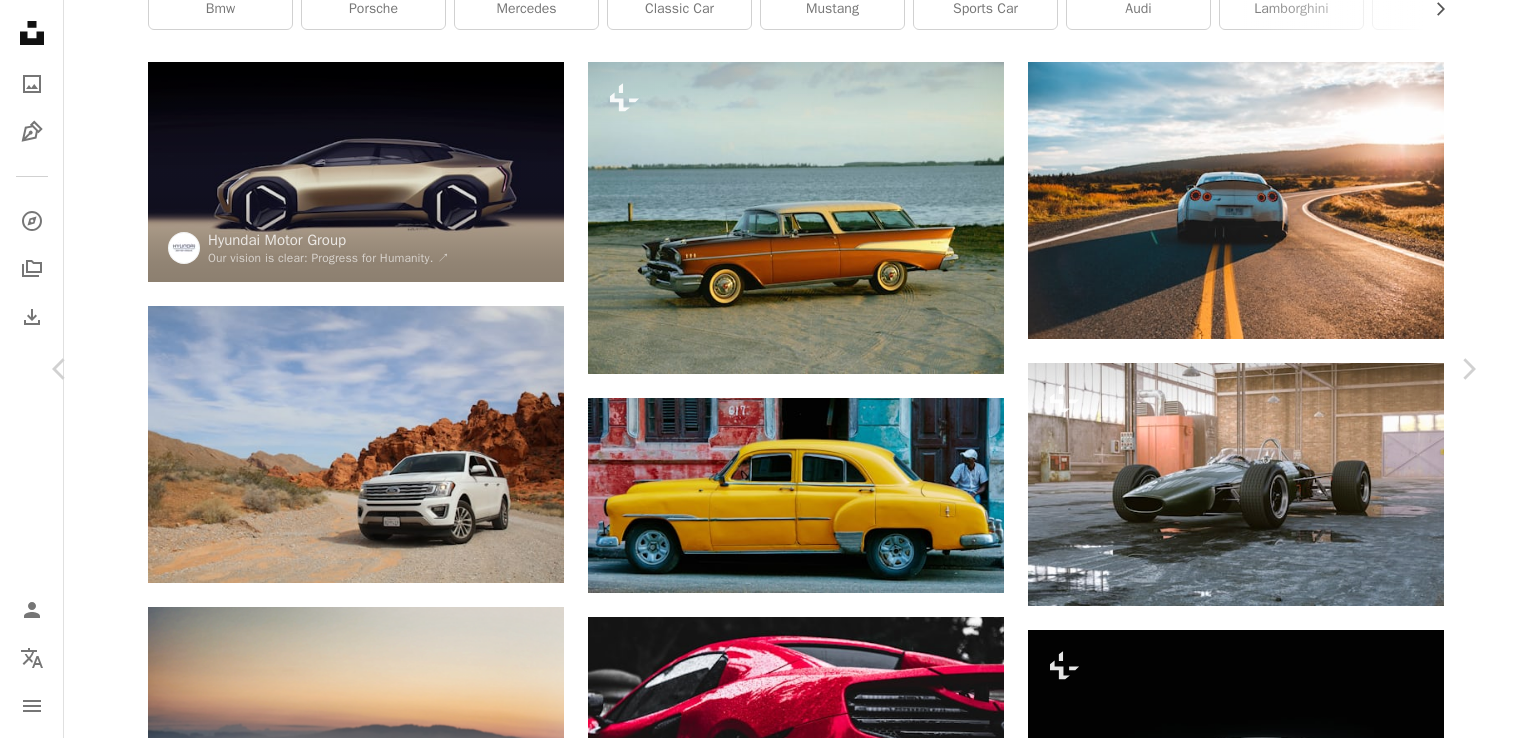 click on "More Actions" at bounding box center (1352, 19316) 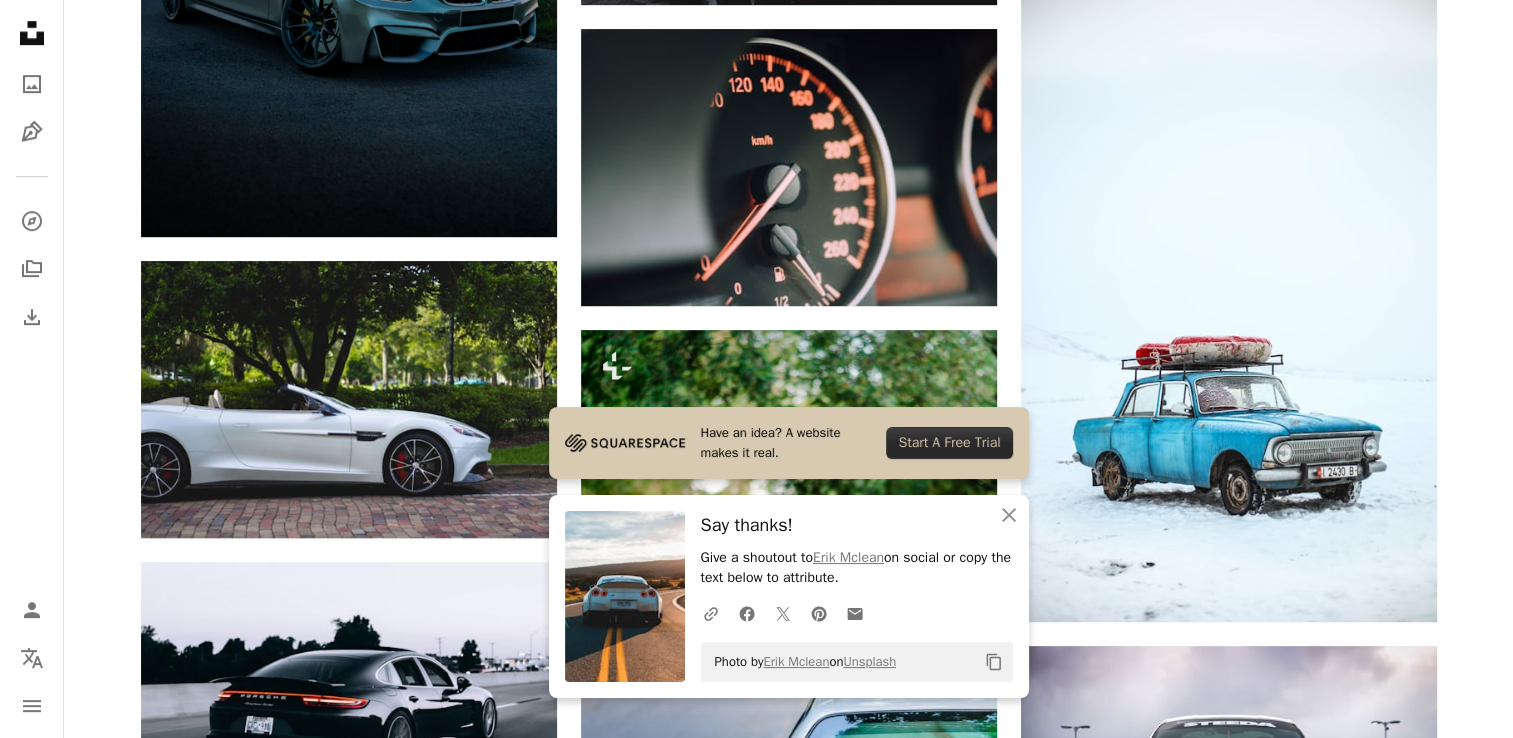 scroll, scrollTop: 1103, scrollLeft: 0, axis: vertical 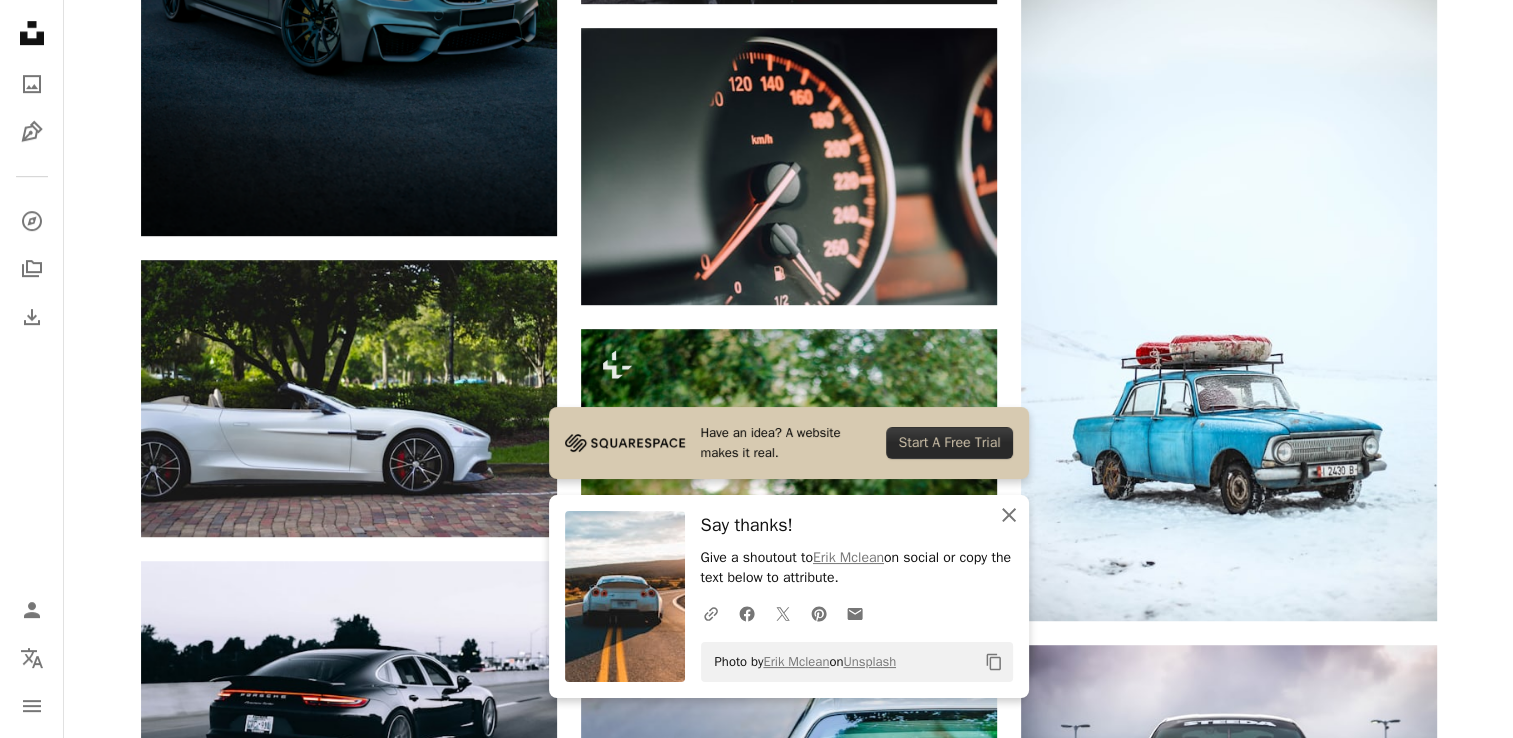 click on "An X shape" 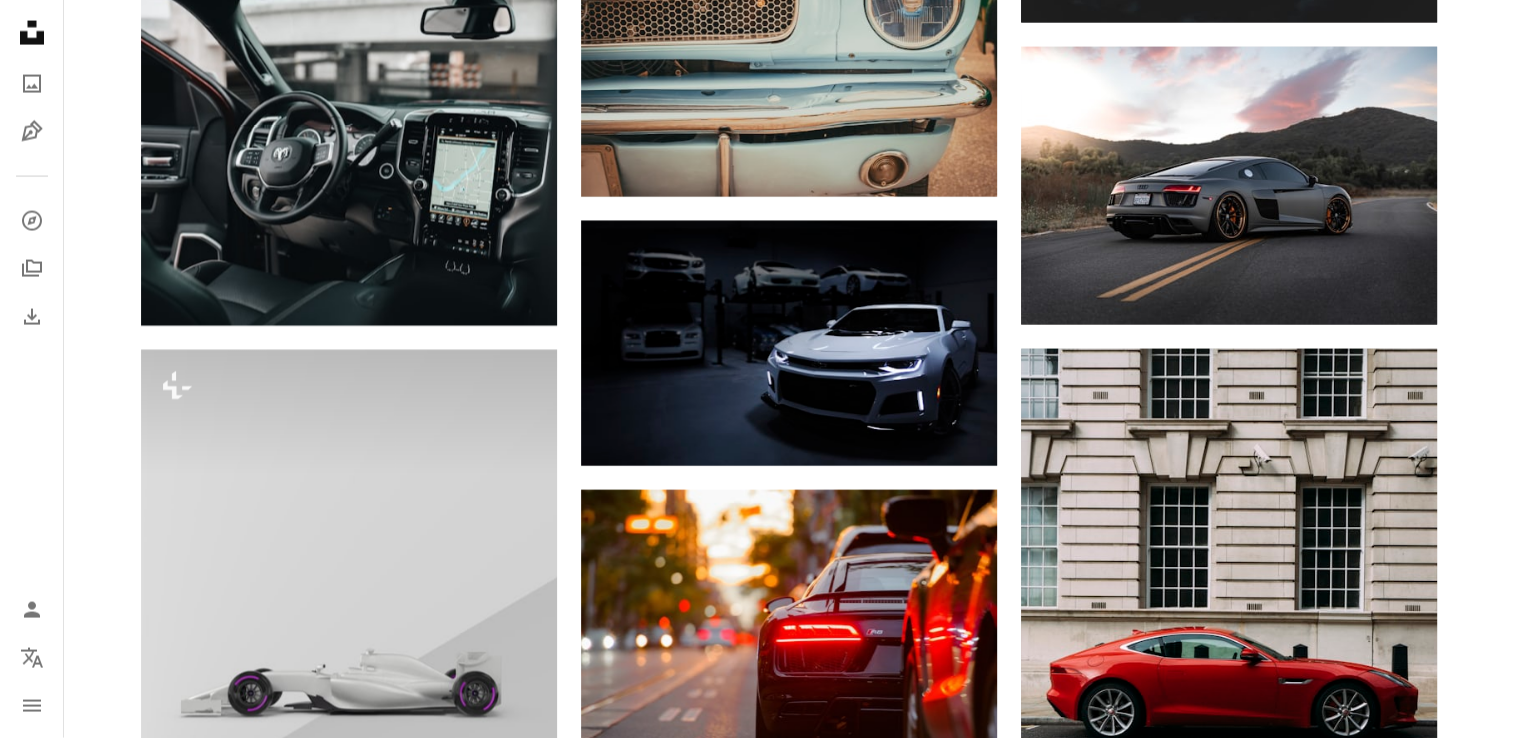 scroll, scrollTop: 4338, scrollLeft: 0, axis: vertical 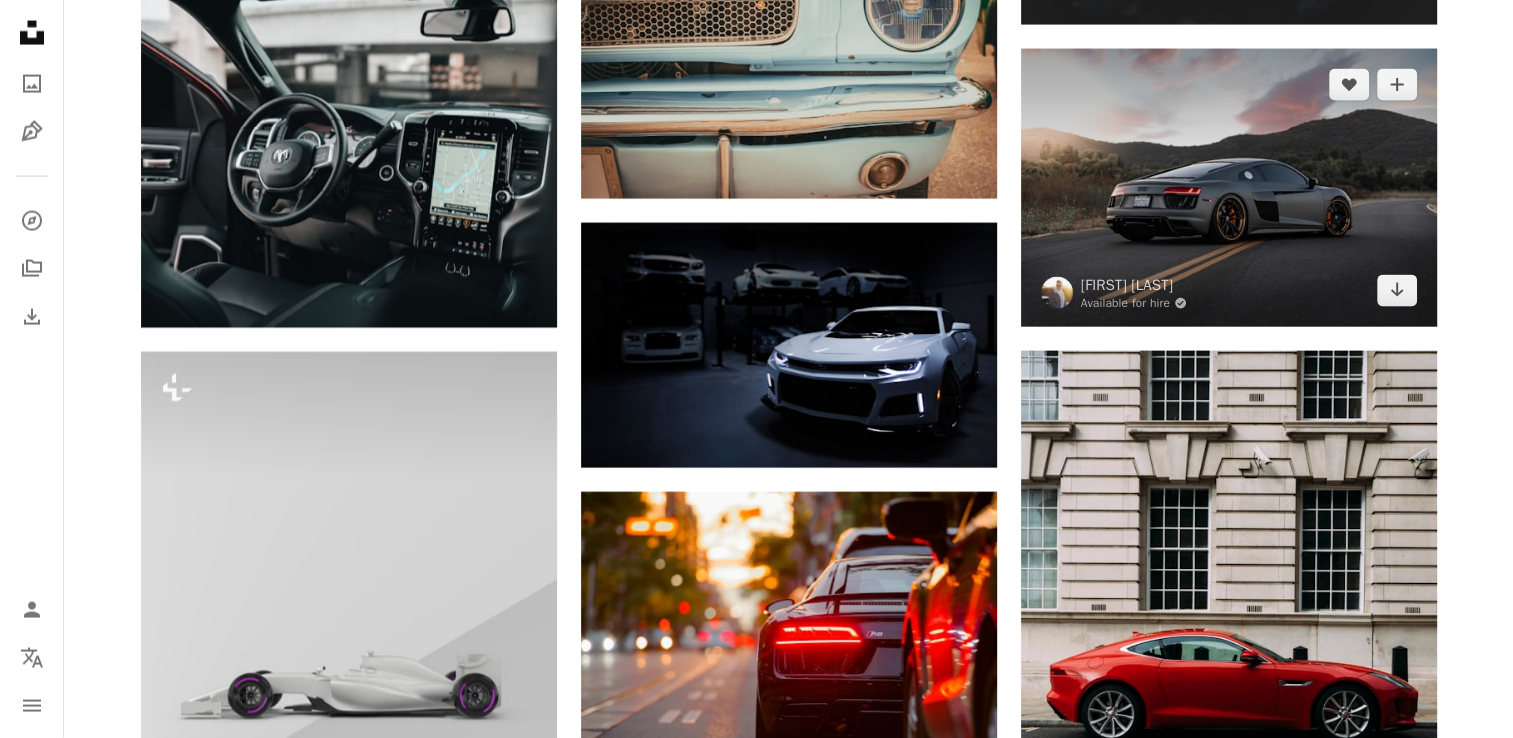 click at bounding box center (1229, 188) 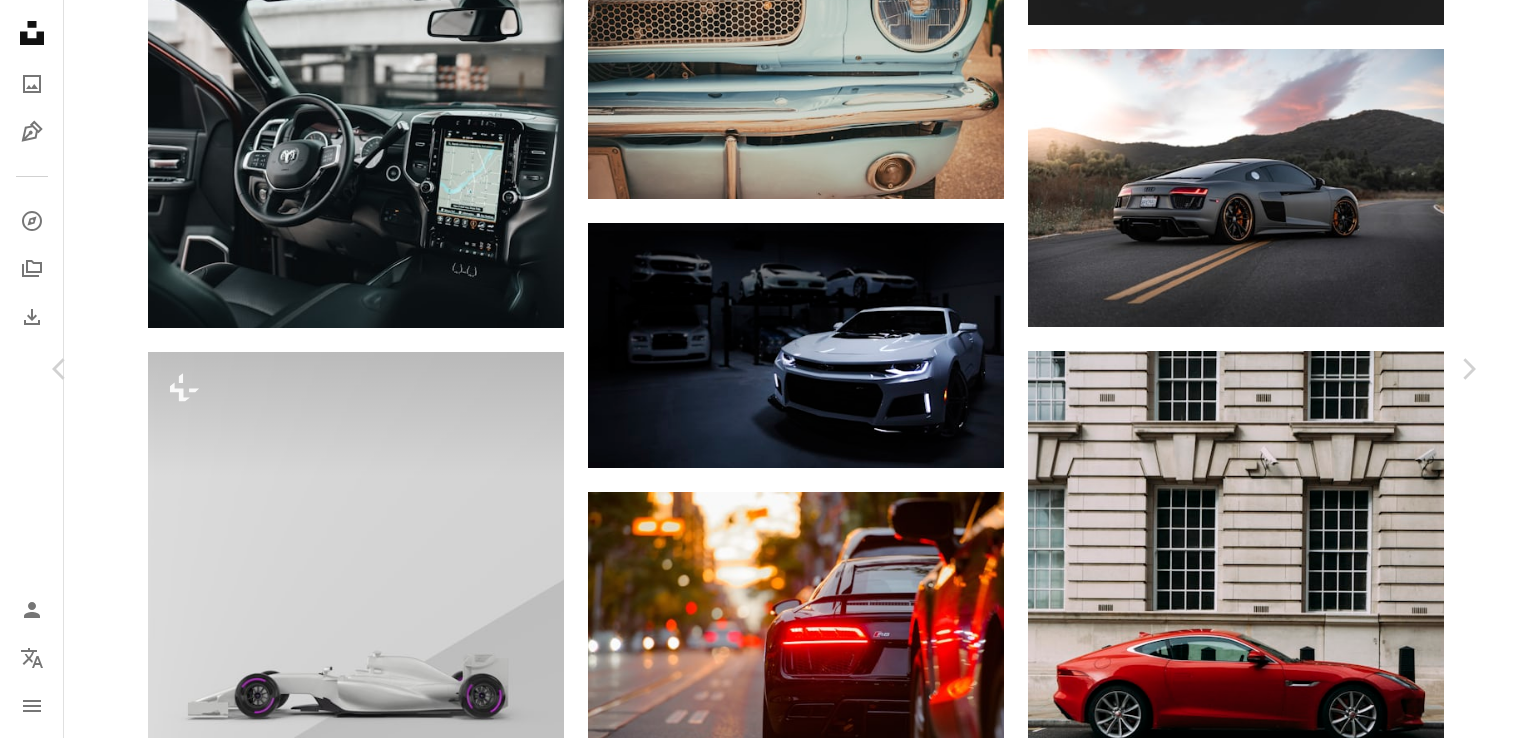 click on "Chevron down" 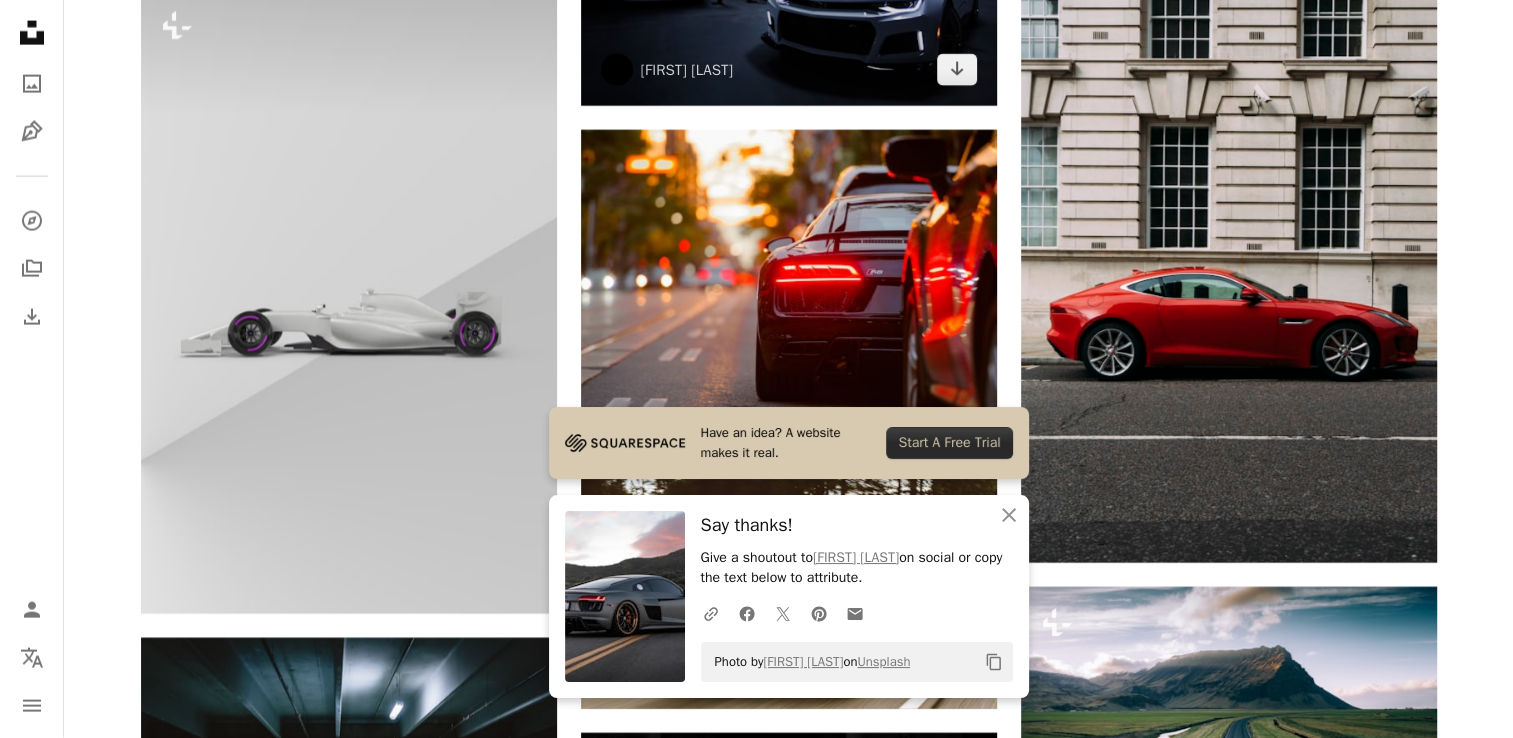 scroll, scrollTop: 4702, scrollLeft: 0, axis: vertical 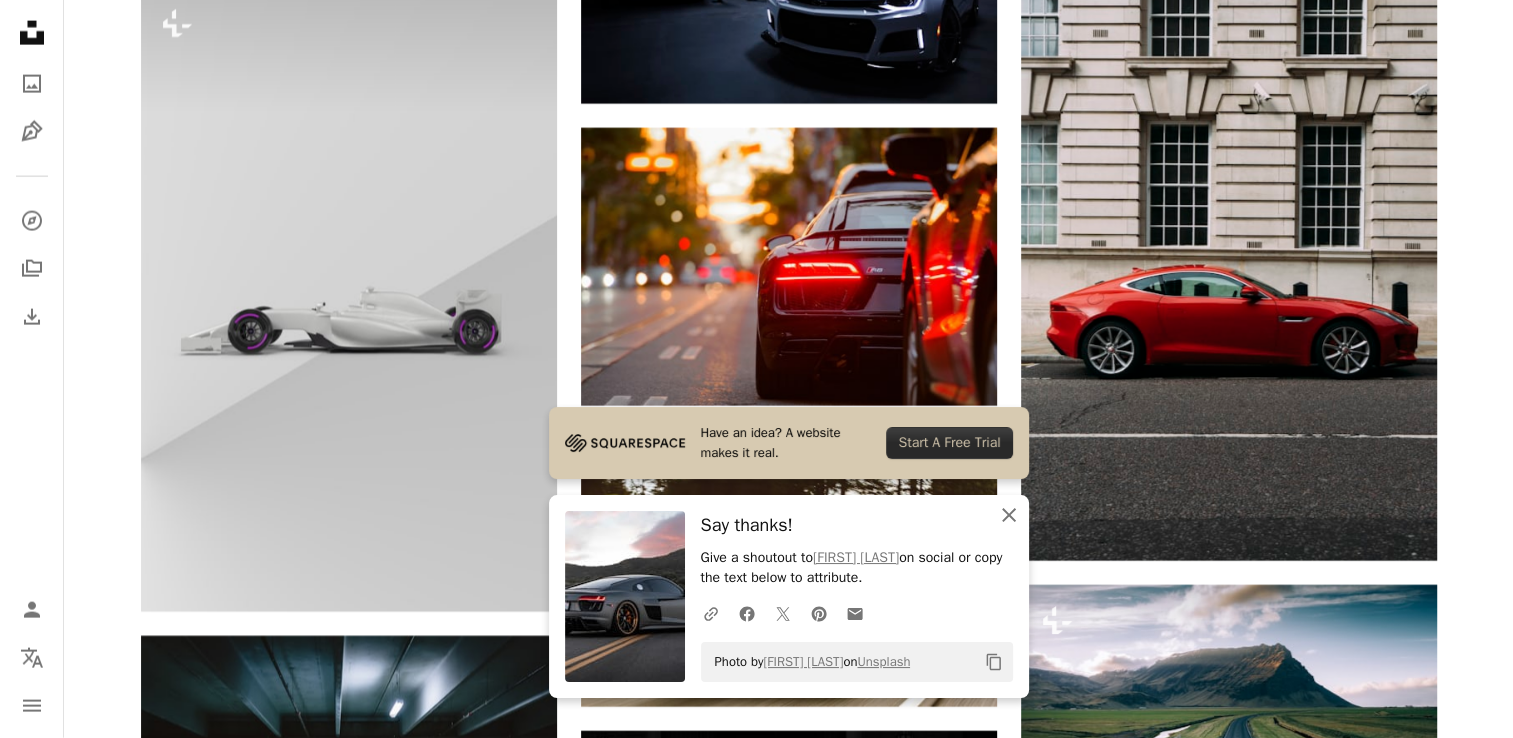 click 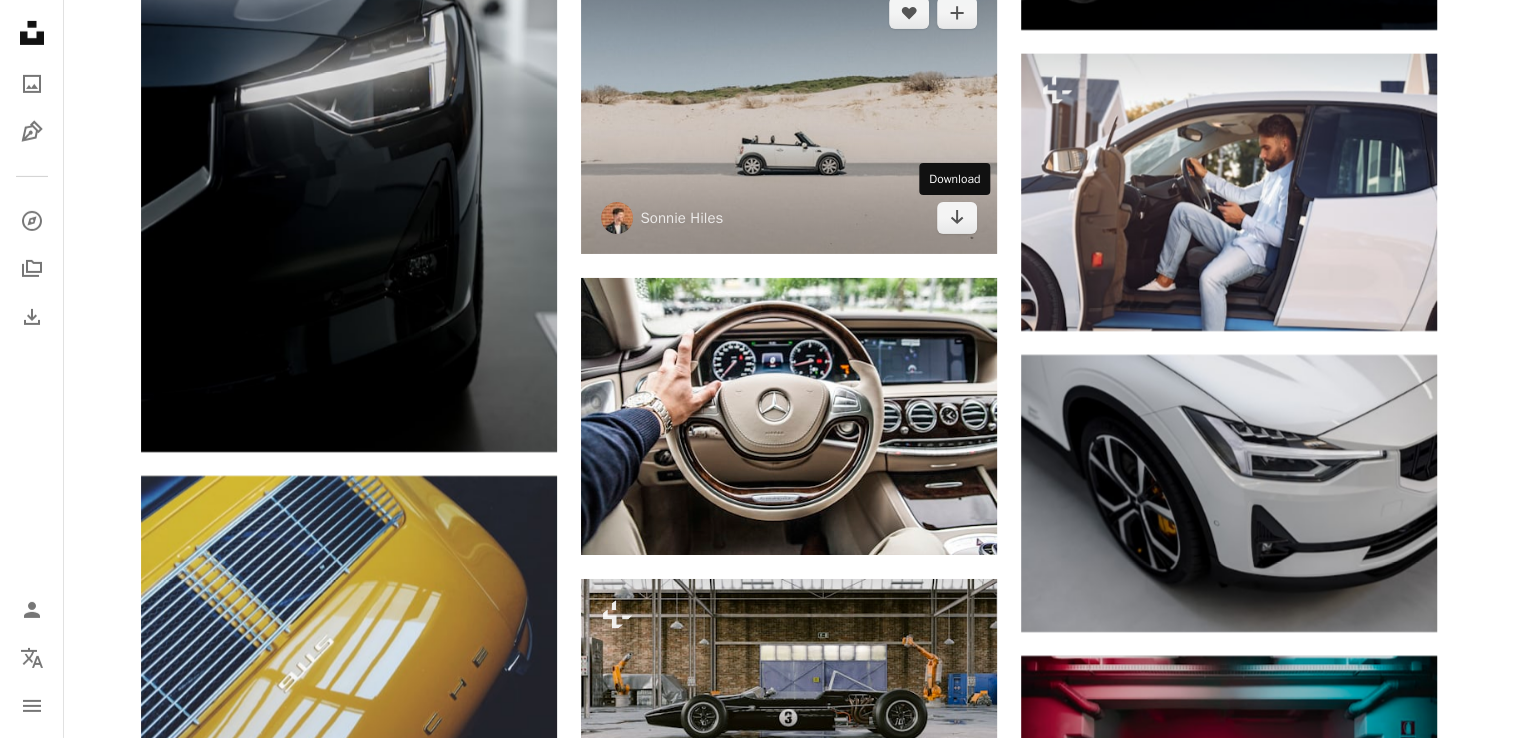 scroll, scrollTop: 14374, scrollLeft: 0, axis: vertical 